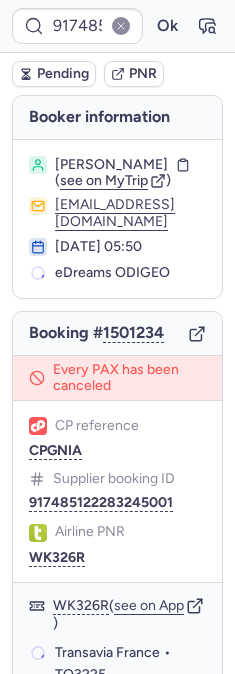scroll, scrollTop: 0, scrollLeft: 0, axis: both 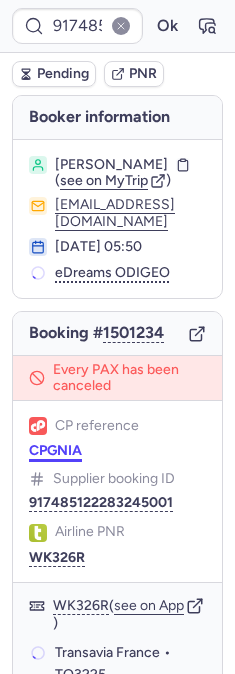 click on "CP reference CPGNIA" 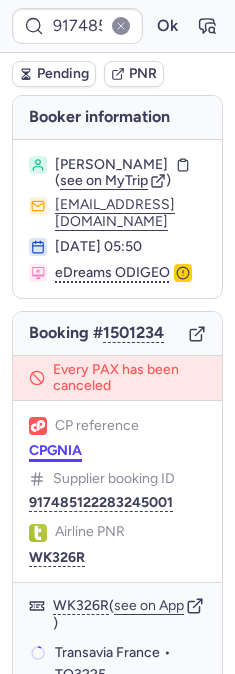 click on "CPGNIA" at bounding box center (55, 451) 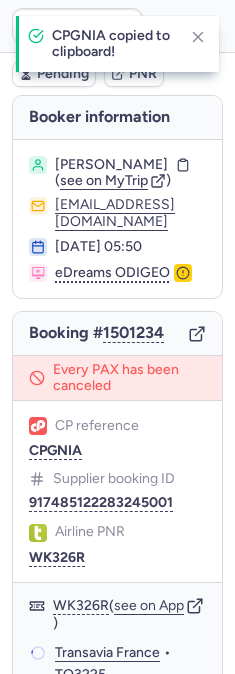 type on "CPGNIA" 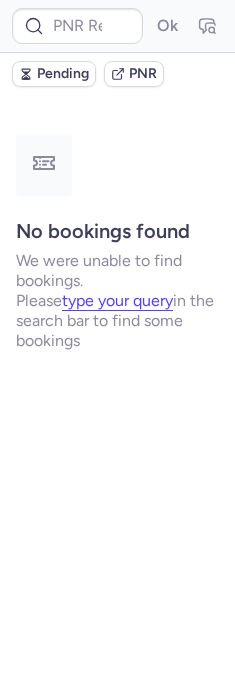 type on "CPGNIA" 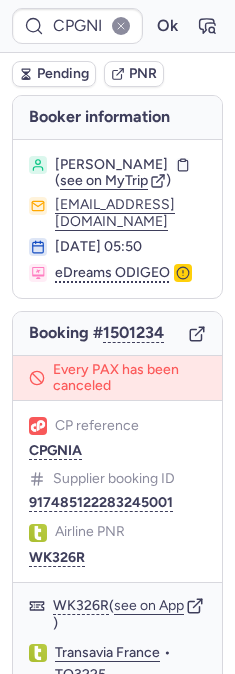 type on "CPHEAK" 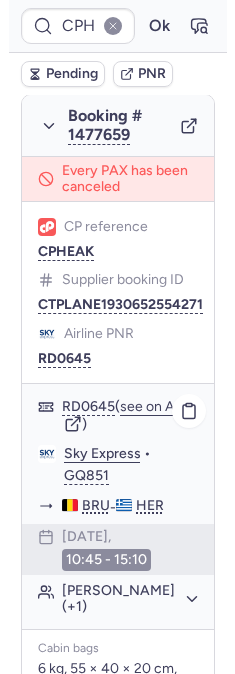 scroll, scrollTop: 400, scrollLeft: 0, axis: vertical 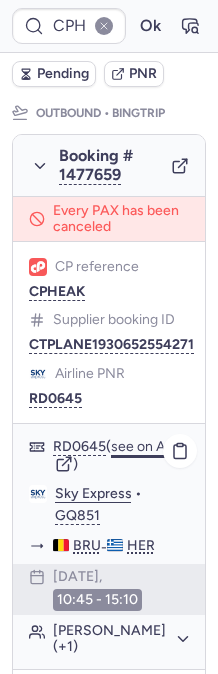 click on "see on App" 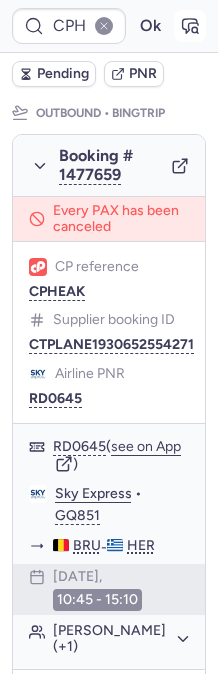 click 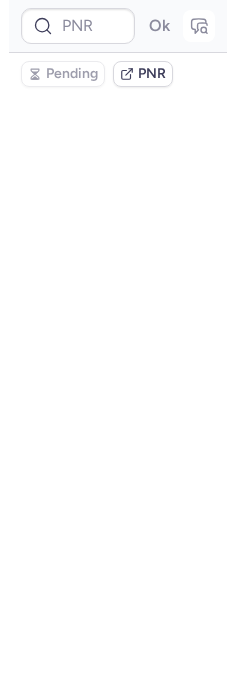 scroll, scrollTop: 367, scrollLeft: 0, axis: vertical 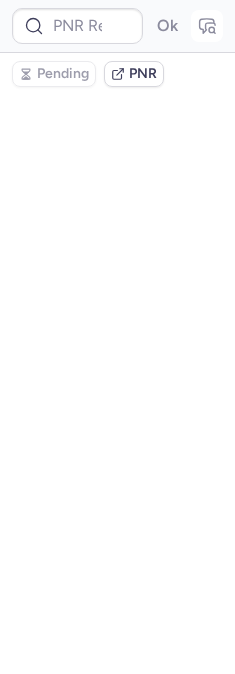 type on "CPHEAK" 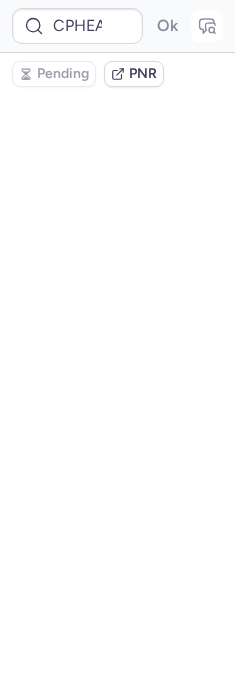 scroll, scrollTop: 0, scrollLeft: 0, axis: both 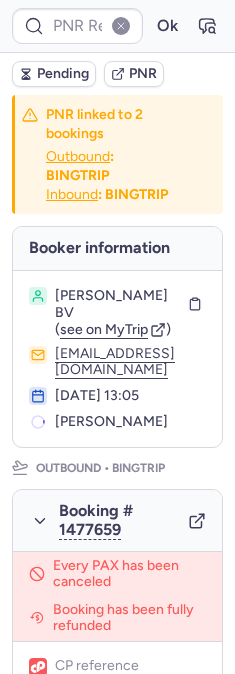 type on "CPHEAK" 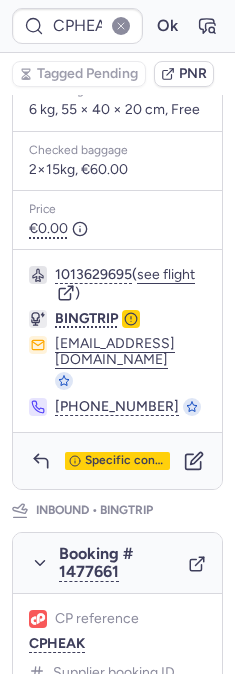 scroll, scrollTop: 1000, scrollLeft: 0, axis: vertical 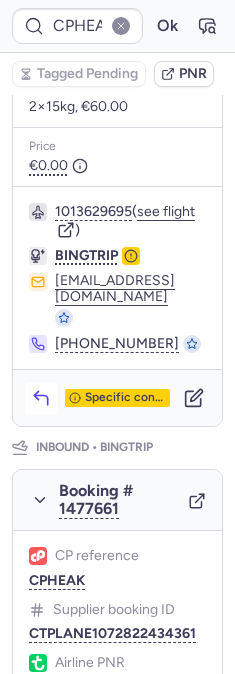 click 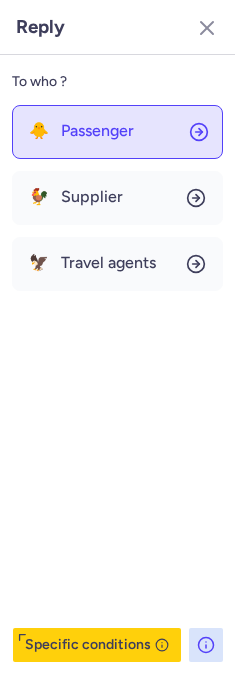 click on "🐥 Passenger" 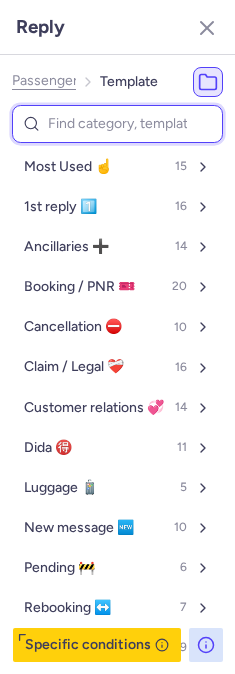 click at bounding box center [117, 124] 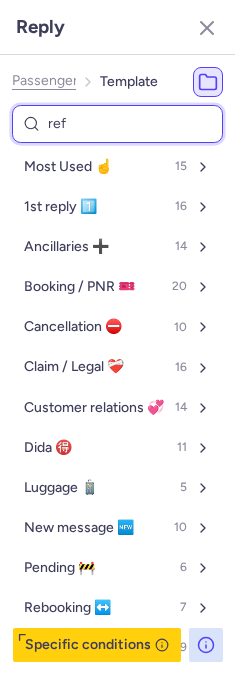 type on "refu" 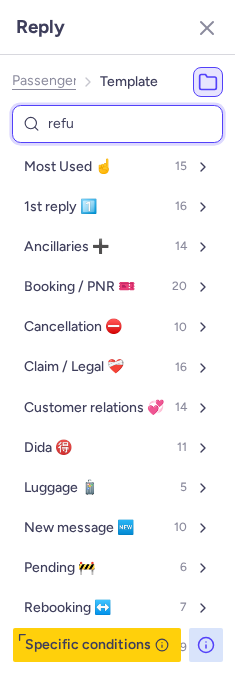 select on "en" 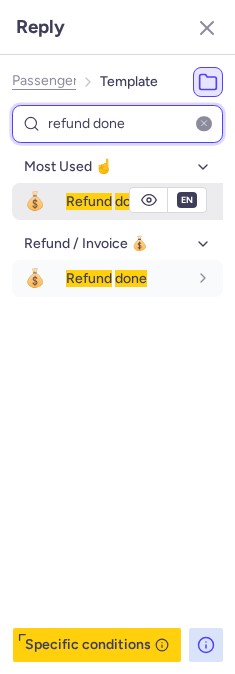 type on "refund done" 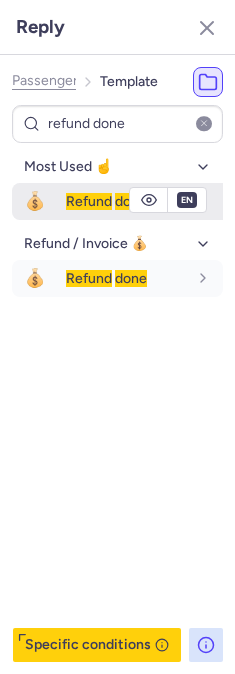 click on "Refund" at bounding box center [89, 201] 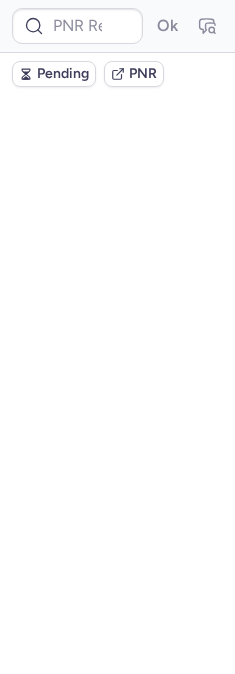 scroll, scrollTop: 0, scrollLeft: 0, axis: both 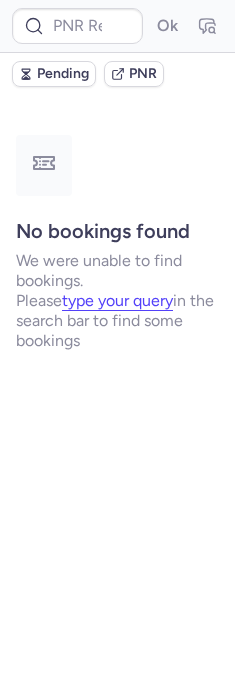 type on "0ARPYH" 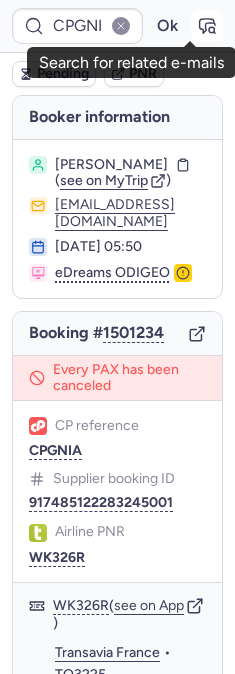 click 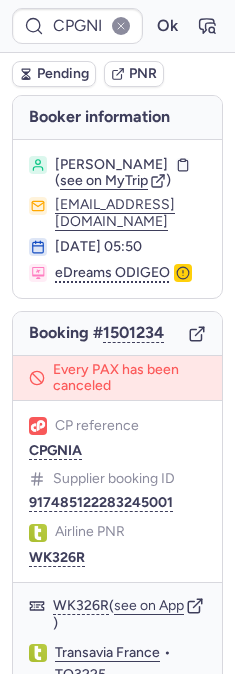 type 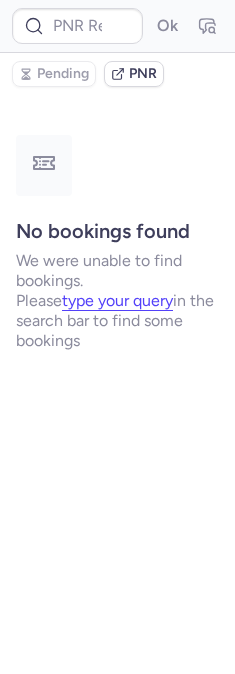 type on "CPGNIA" 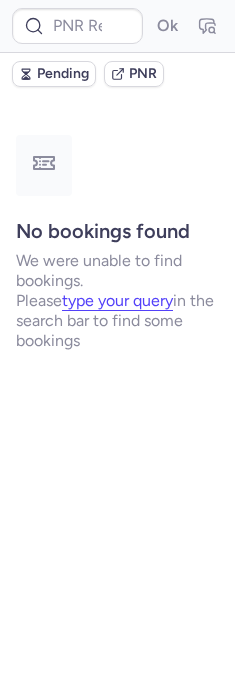 type on "CP4IUO" 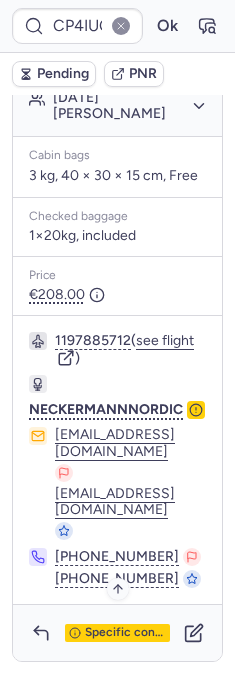click on "Specific conditions" at bounding box center (125, 633) 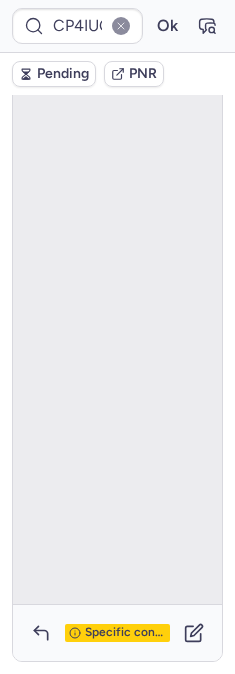 scroll, scrollTop: 152, scrollLeft: 0, axis: vertical 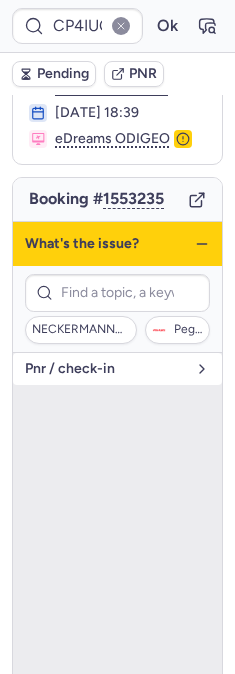 click on "pnr / check-in" at bounding box center (105, 369) 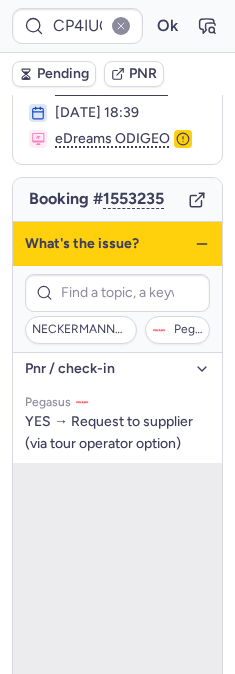 click 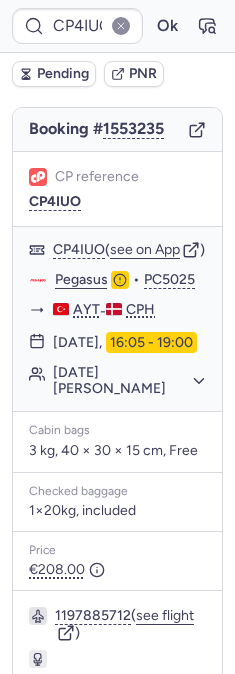 scroll, scrollTop: 640, scrollLeft: 0, axis: vertical 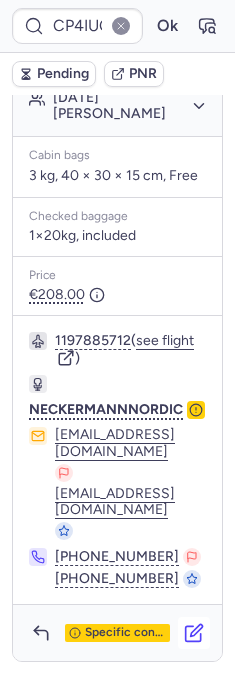 click 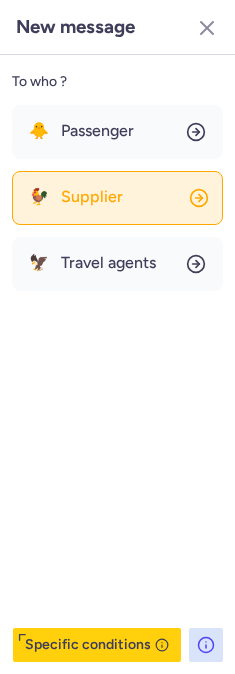 click on "🐓 Supplier" 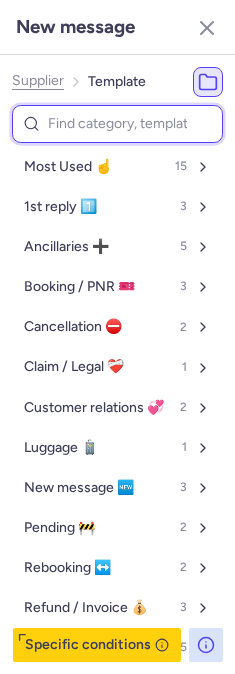 click at bounding box center [117, 124] 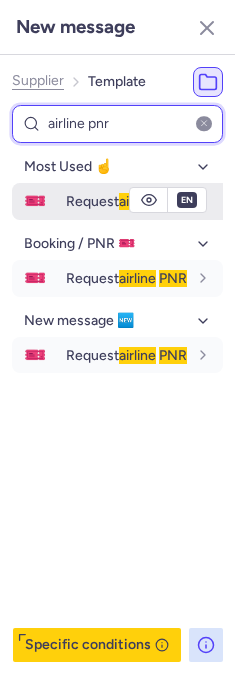 type on "airline pnr" 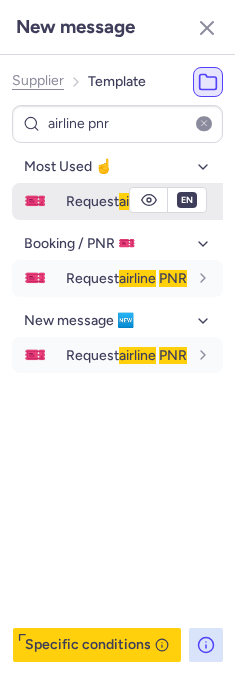 click on "Request  airline   PNR" at bounding box center [126, 201] 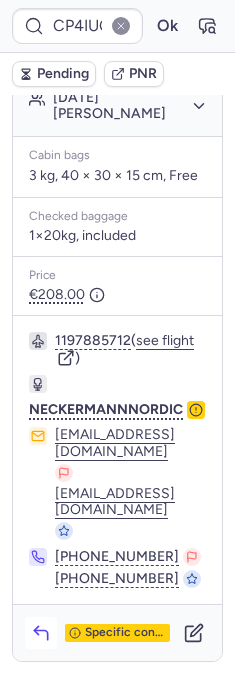click 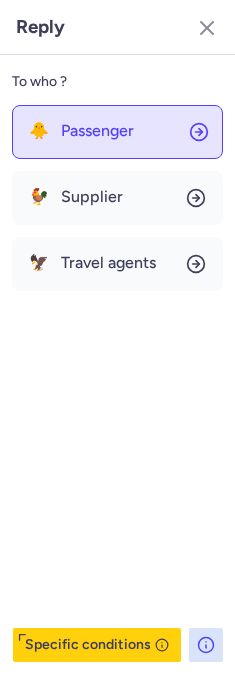 click on "Passenger" at bounding box center [97, 131] 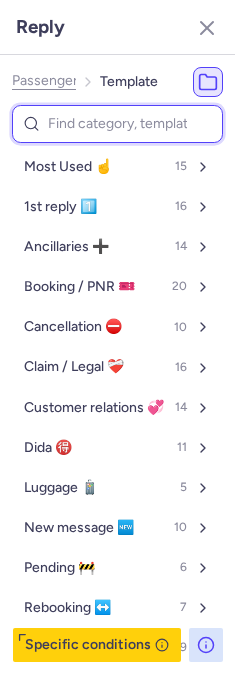 click at bounding box center (117, 124) 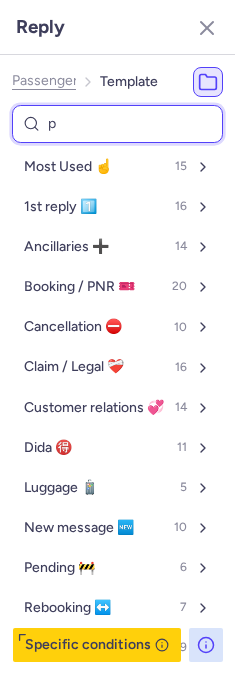 type on "pe" 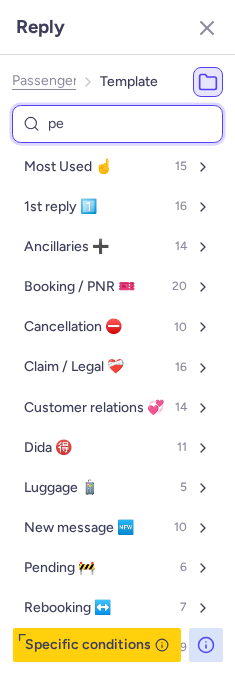 select on "en" 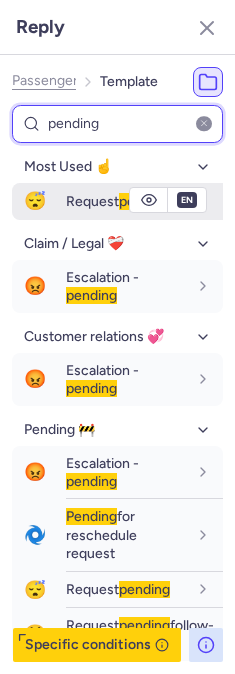 type on "pending" 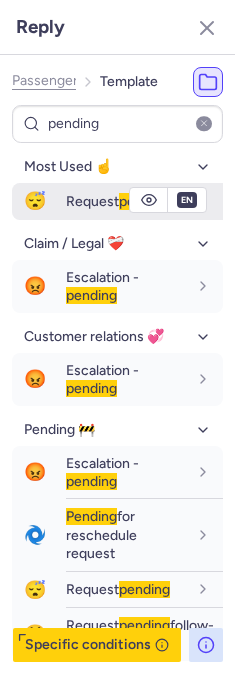 click on "Request  pending" at bounding box center (118, 201) 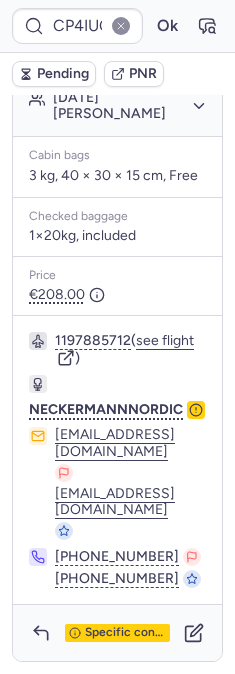 click on "Pending" at bounding box center [63, 74] 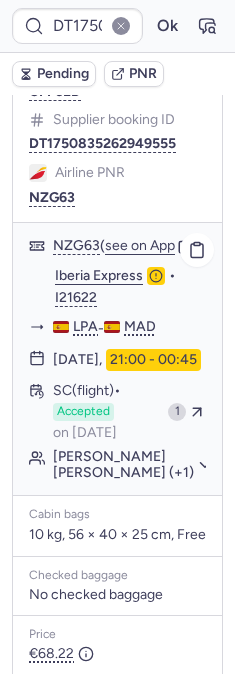 scroll, scrollTop: 333, scrollLeft: 0, axis: vertical 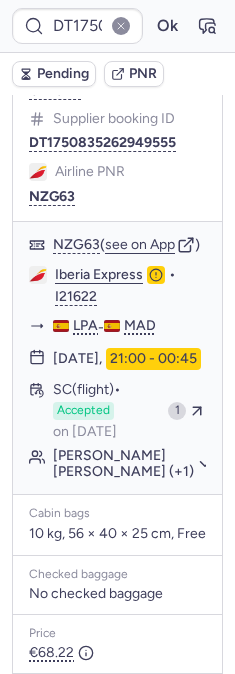 type on "CP4IUO" 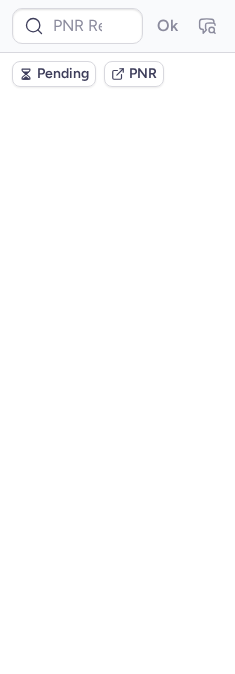 scroll, scrollTop: 0, scrollLeft: 0, axis: both 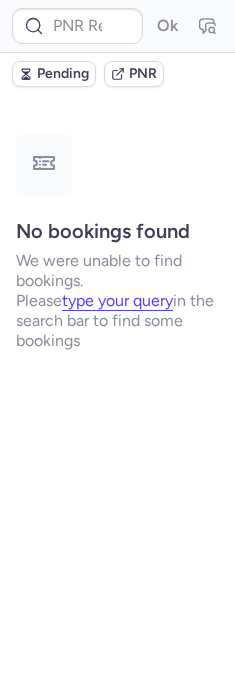type on "CP4IUO" 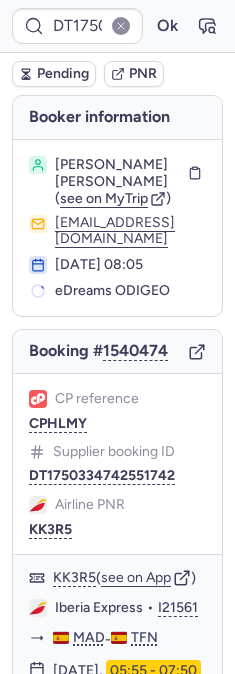 type on "CPMLAV" 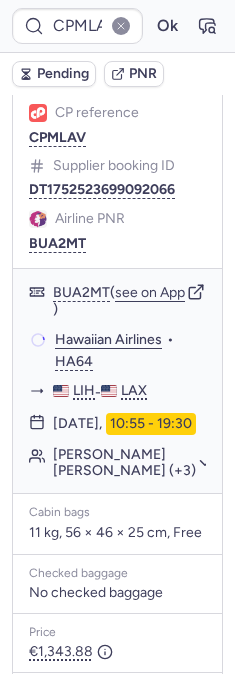 scroll, scrollTop: 333, scrollLeft: 0, axis: vertical 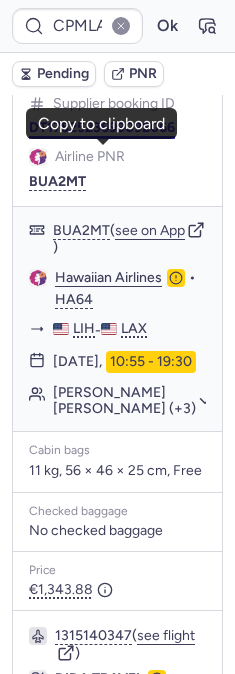 click on "DT1752523699092066" at bounding box center [102, 128] 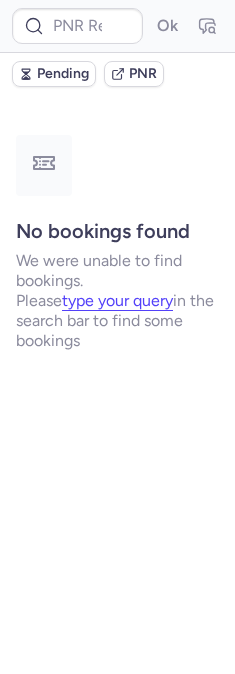 scroll, scrollTop: 0, scrollLeft: 0, axis: both 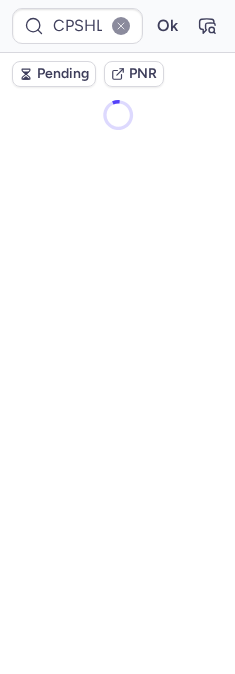 type on "DT1750267638760696" 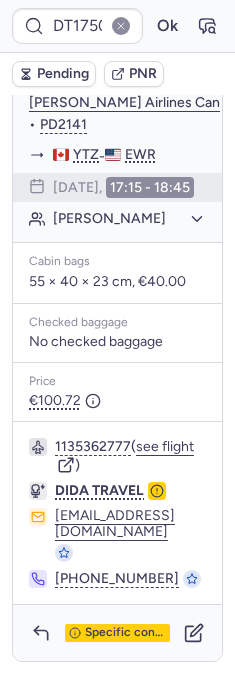 scroll, scrollTop: 567, scrollLeft: 0, axis: vertical 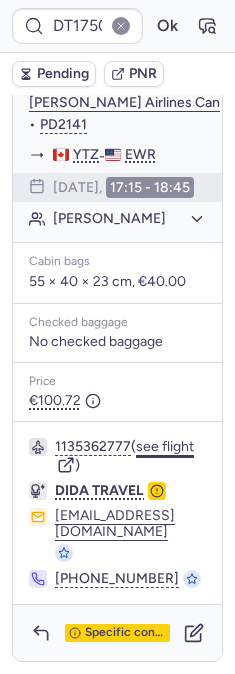 click on "see flight" 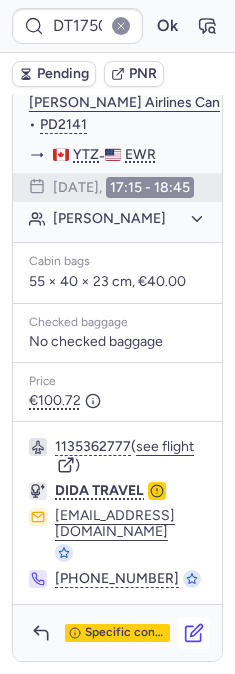 click 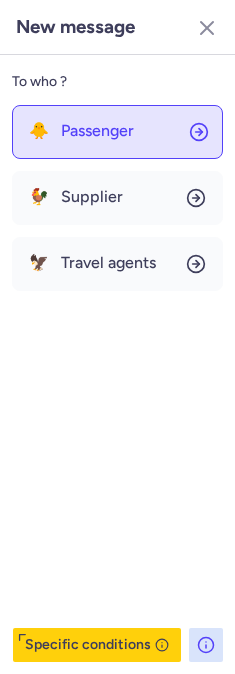 click on "Passenger" at bounding box center [97, 131] 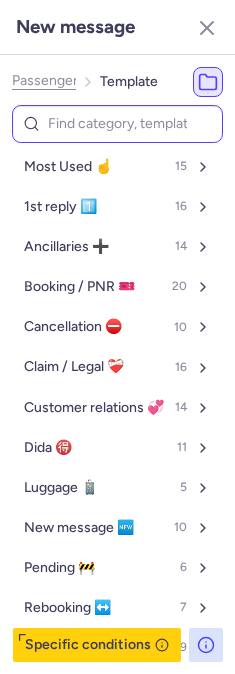 click at bounding box center [117, 124] 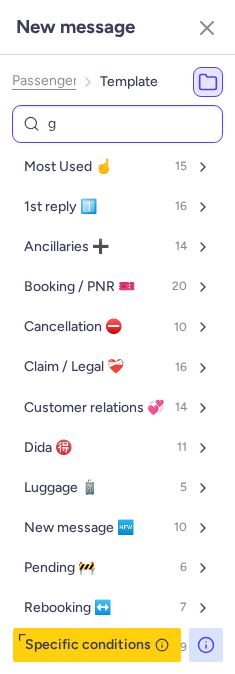 type on "ge" 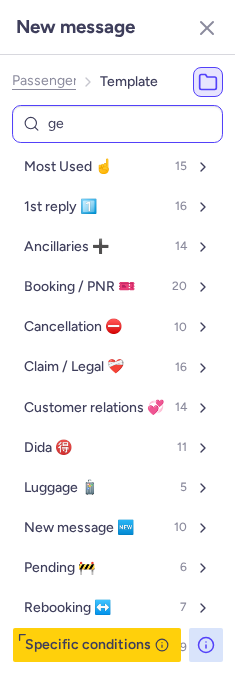 select on "en" 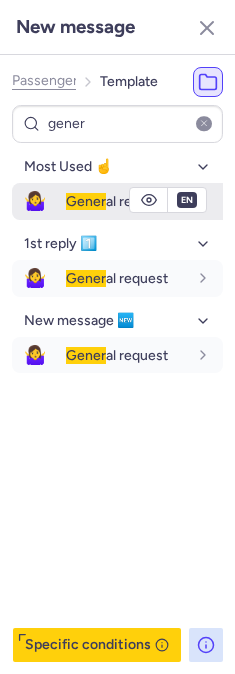 type on "gener" 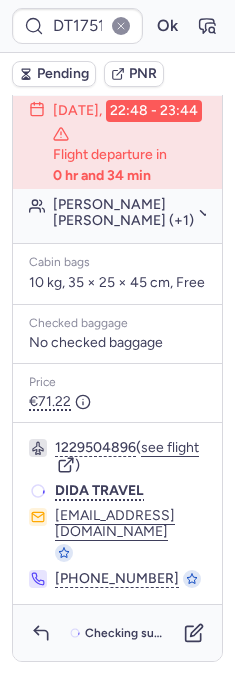 scroll, scrollTop: 628, scrollLeft: 0, axis: vertical 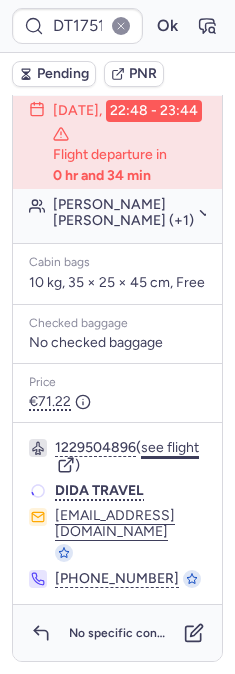 click on "see flight" 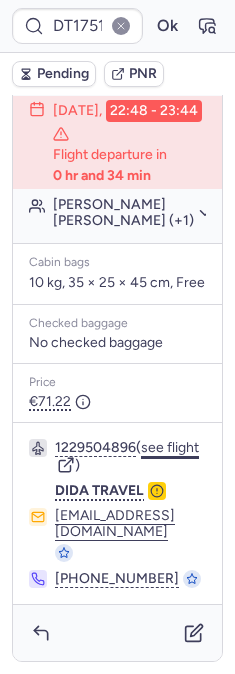 scroll, scrollTop: 646, scrollLeft: 0, axis: vertical 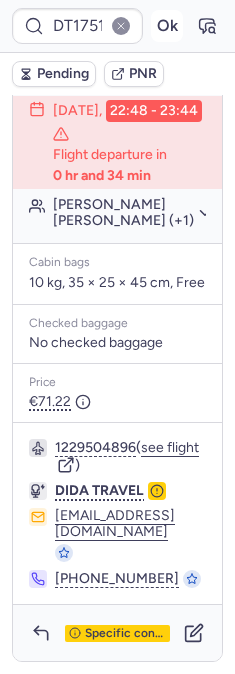 click on "Ok" at bounding box center (167, 26) 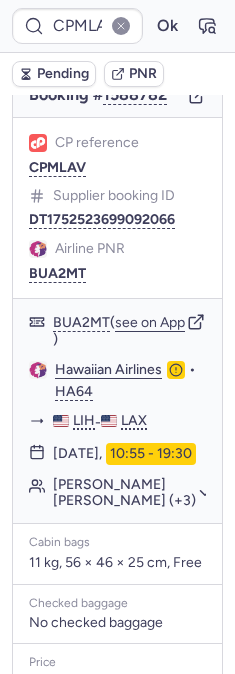 scroll, scrollTop: 201, scrollLeft: 0, axis: vertical 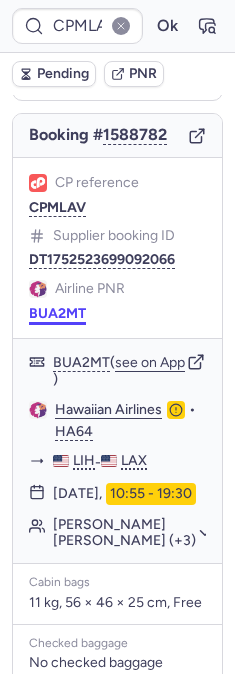 click on "BUA2MT" at bounding box center [57, 314] 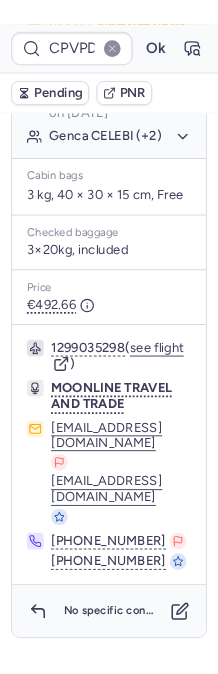 scroll, scrollTop: 428, scrollLeft: 0, axis: vertical 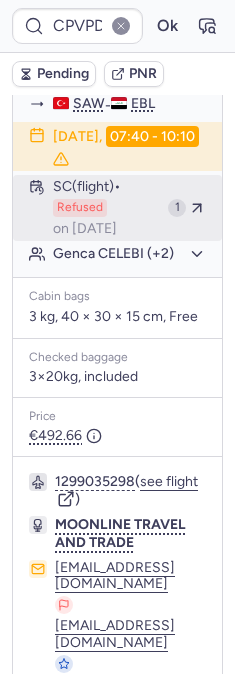 click on "SC   (flight)  Refused  on Jul 14, 2025" at bounding box center [106, 208] 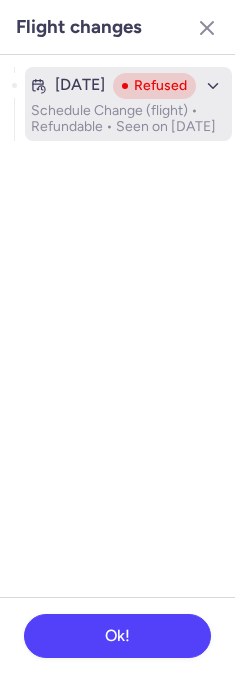 click on "Schedule Change (flight) • Refundable • Seen on Jul 14, 2025" at bounding box center (128, 119) 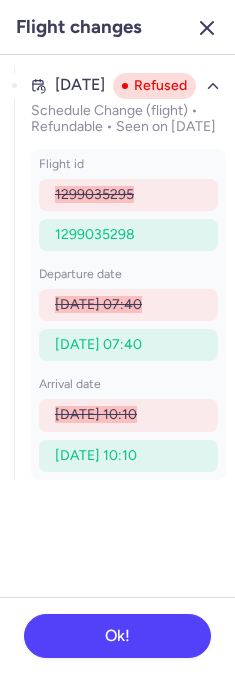 click 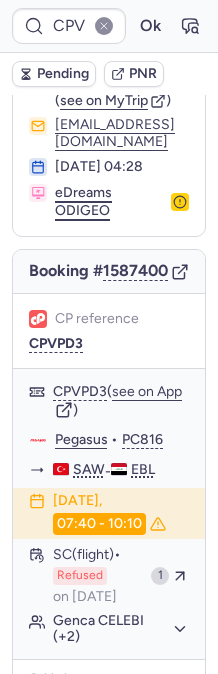 scroll, scrollTop: 59, scrollLeft: 0, axis: vertical 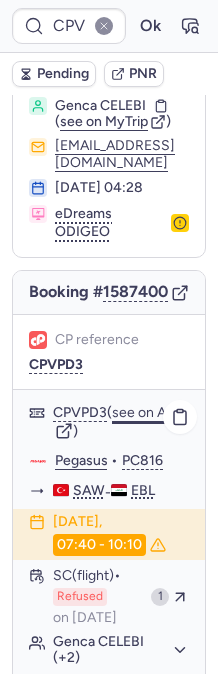 click on "see on App" 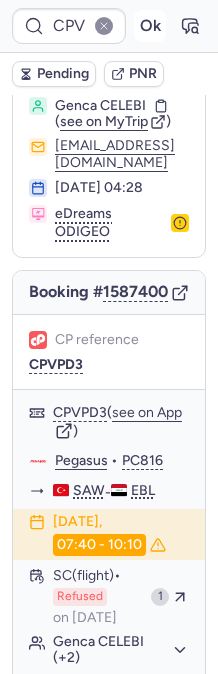 click on "Ok" at bounding box center (150, 26) 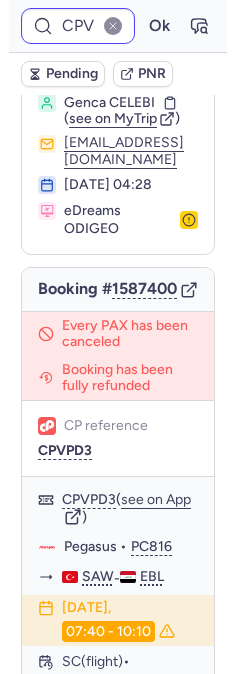 scroll, scrollTop: 59, scrollLeft: 0, axis: vertical 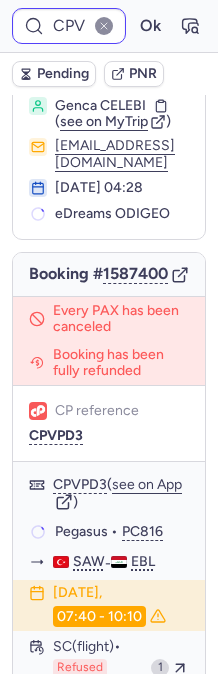 type on "CP4IUO" 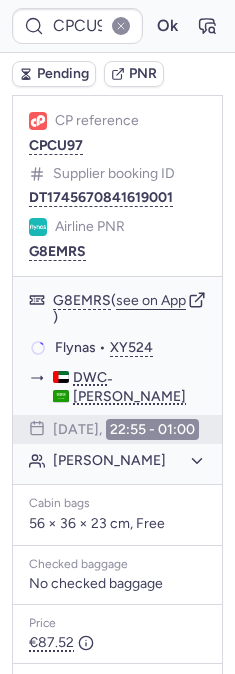 scroll, scrollTop: 455, scrollLeft: 0, axis: vertical 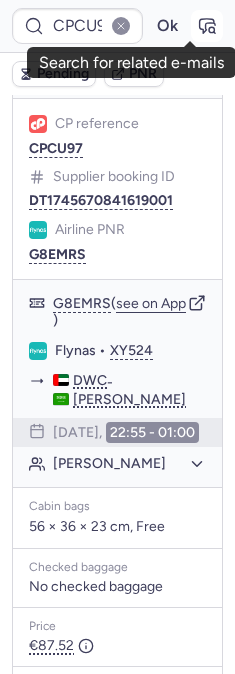 click 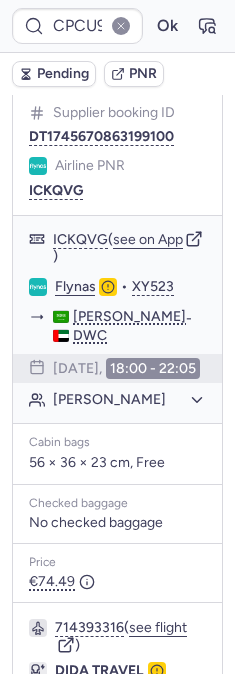 scroll, scrollTop: 1344, scrollLeft: 0, axis: vertical 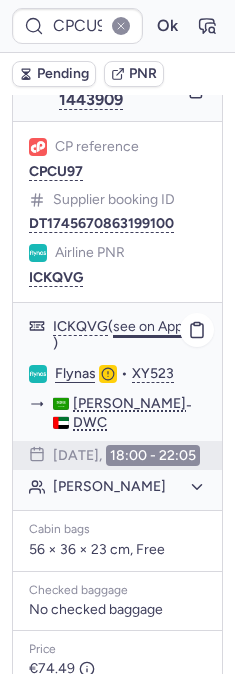 click on "see on App" 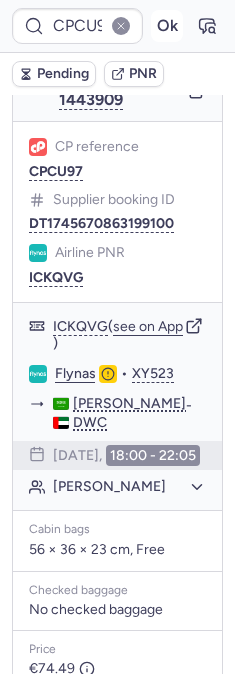 click on "Ok" at bounding box center [167, 26] 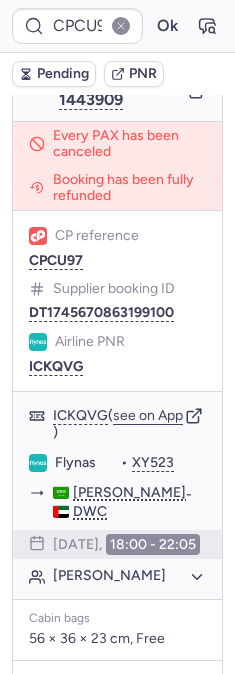 scroll, scrollTop: 1344, scrollLeft: 0, axis: vertical 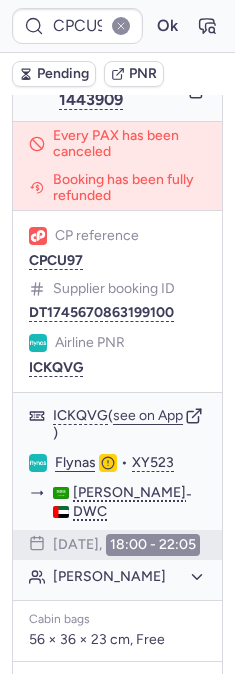 type on "917443616193325002" 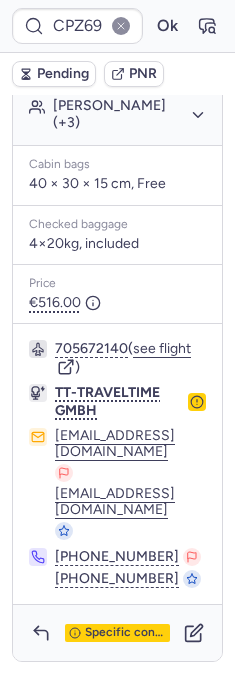 scroll, scrollTop: 2109, scrollLeft: 0, axis: vertical 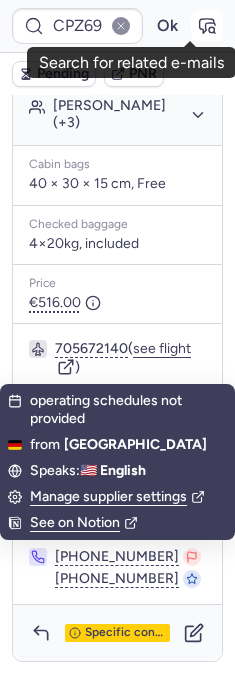 click 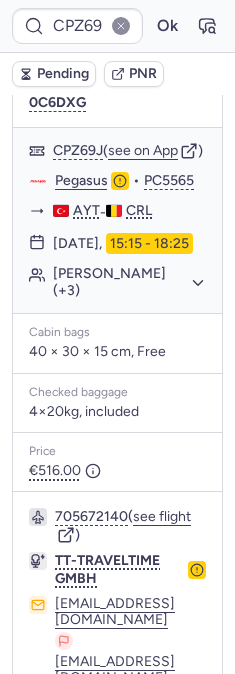 scroll, scrollTop: 1664, scrollLeft: 0, axis: vertical 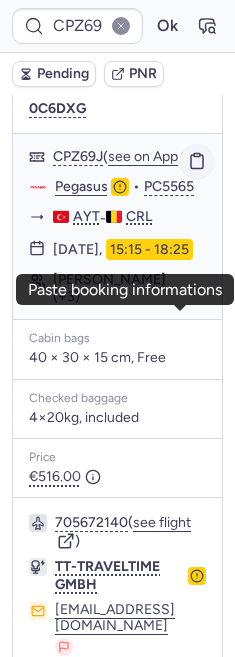 click 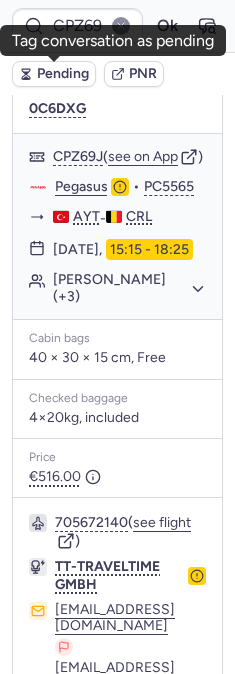 click on "Pending" at bounding box center [63, 74] 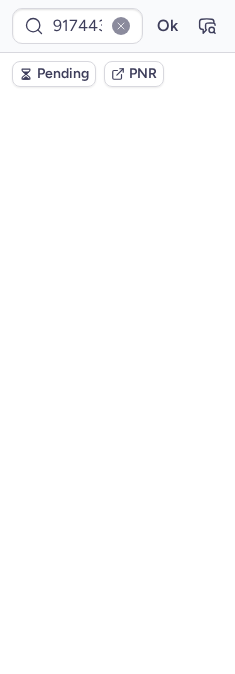 scroll, scrollTop: 0, scrollLeft: 0, axis: both 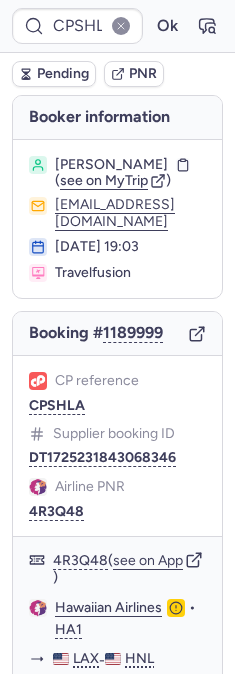 type on "CPZ69J" 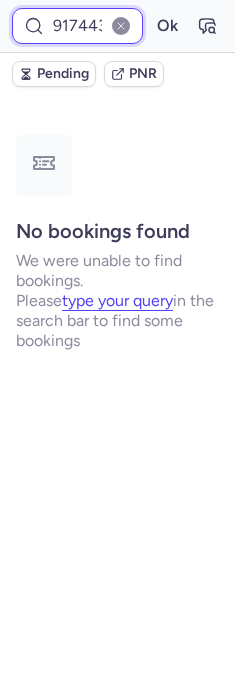 click on "917443616193325002" at bounding box center [77, 26] 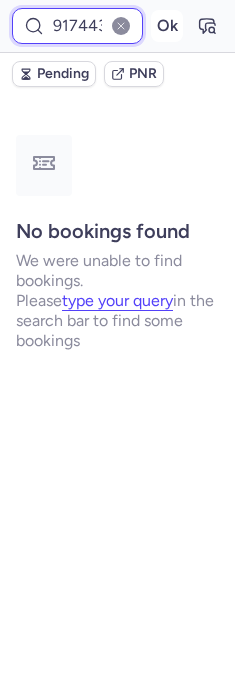paste on "AJ7B9T" 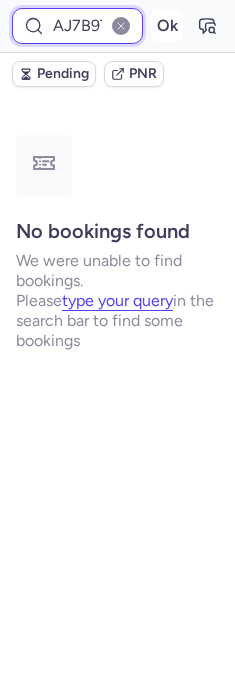 scroll, scrollTop: 0, scrollLeft: 6, axis: horizontal 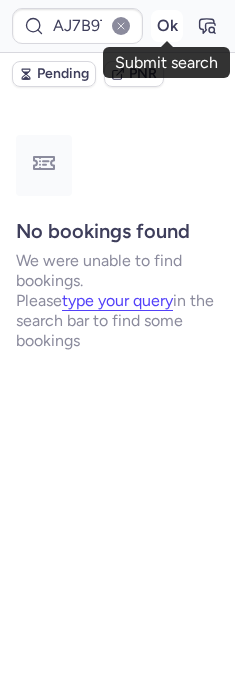 click on "Ok" at bounding box center [167, 26] 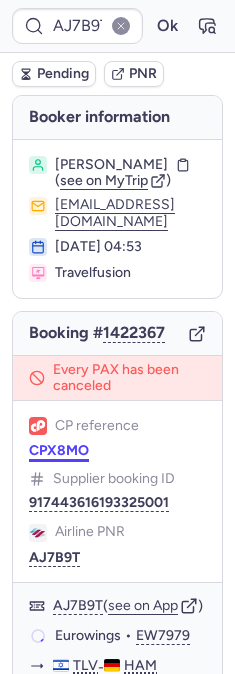 click on "CPX8MO" at bounding box center [59, 451] 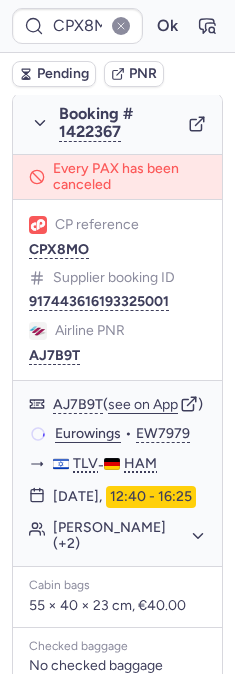 scroll, scrollTop: 444, scrollLeft: 0, axis: vertical 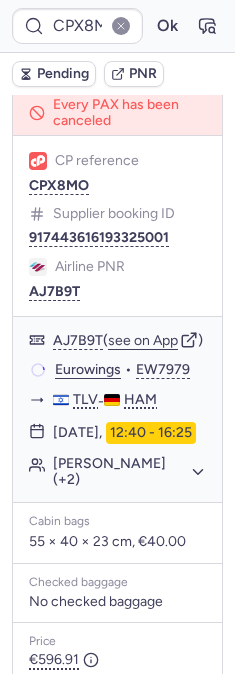type on "CPSKO6" 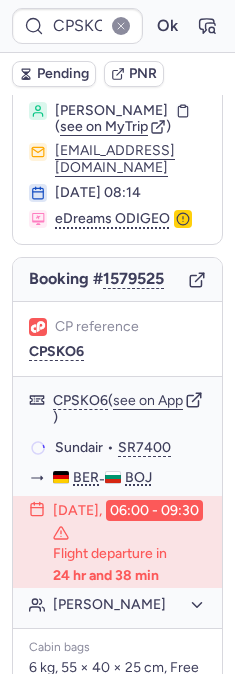 scroll, scrollTop: 45, scrollLeft: 0, axis: vertical 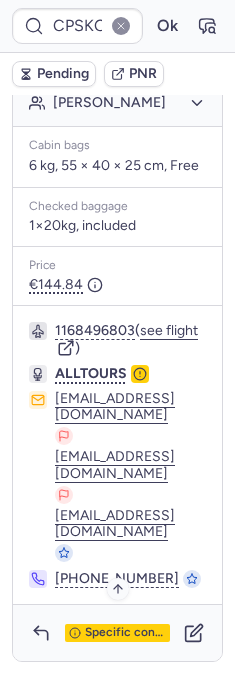 click on "Specific conditions" at bounding box center [125, 633] 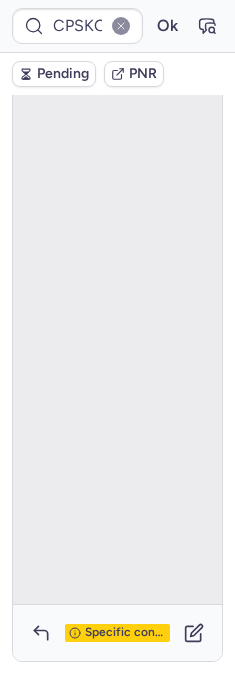 scroll, scrollTop: 144, scrollLeft: 0, axis: vertical 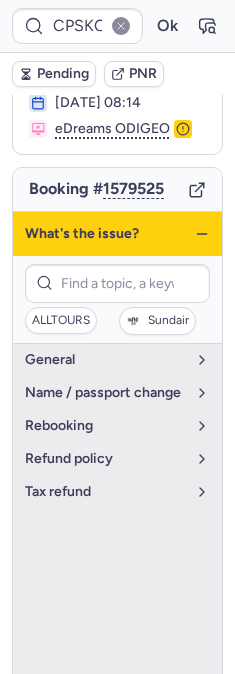 click 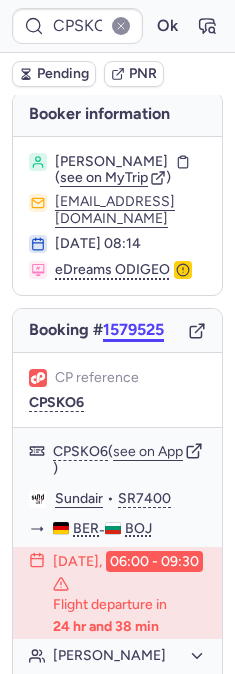 scroll, scrollTop: 0, scrollLeft: 0, axis: both 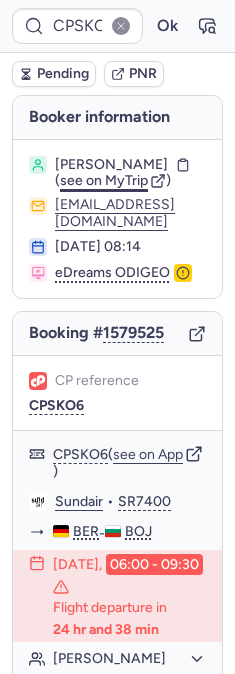 click on "see on MyTrip" at bounding box center (104, 180) 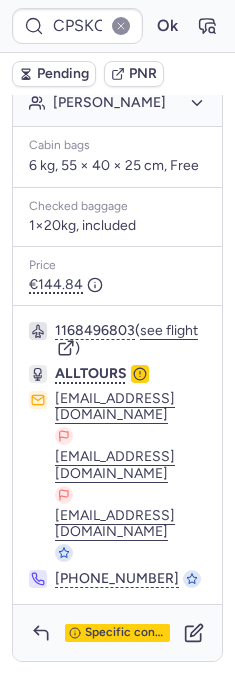 scroll, scrollTop: 588, scrollLeft: 0, axis: vertical 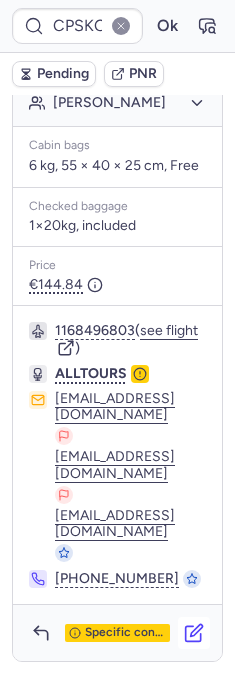 click 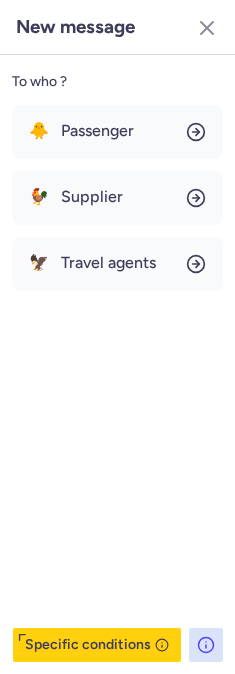 click on "🐥 Passenger 🐓 Supplier 🦅 Travel agents" at bounding box center (117, 198) 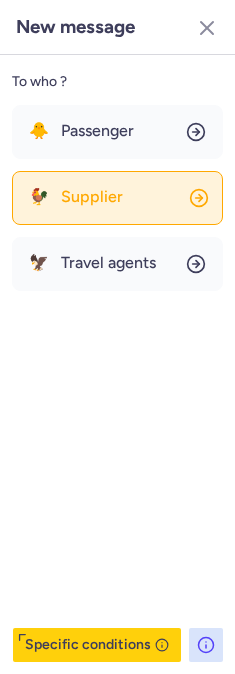 click on "Supplier" at bounding box center [92, 197] 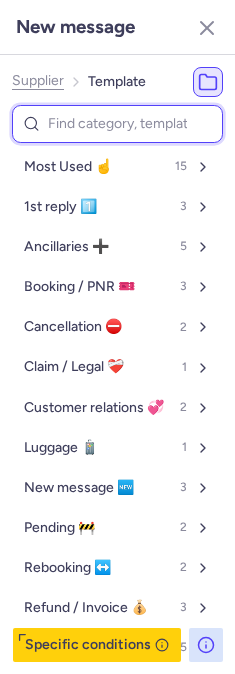 click at bounding box center [117, 124] 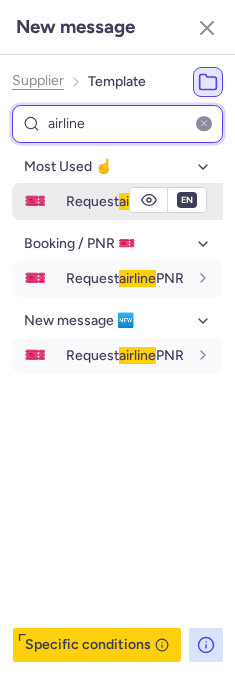 type on "airline" 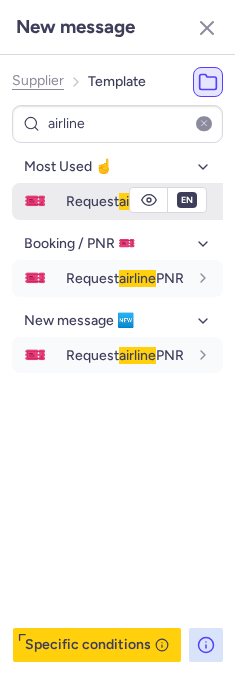 click on "🎫" at bounding box center (35, 201) 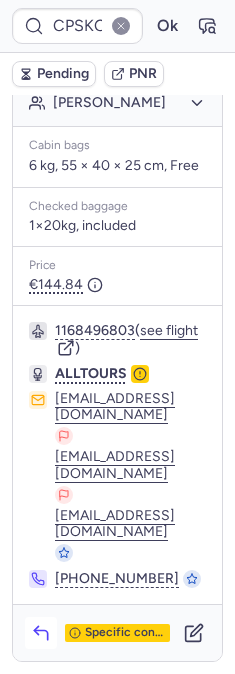 click 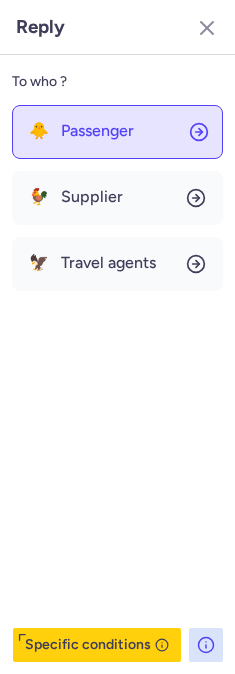 click on "🐥 Passenger" 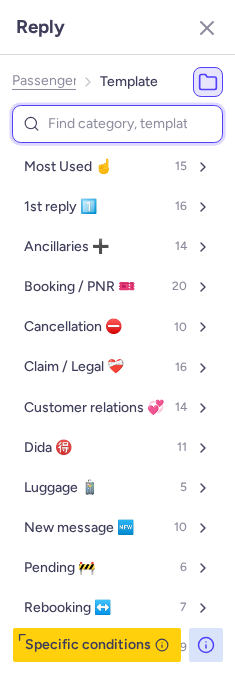 click at bounding box center (117, 124) 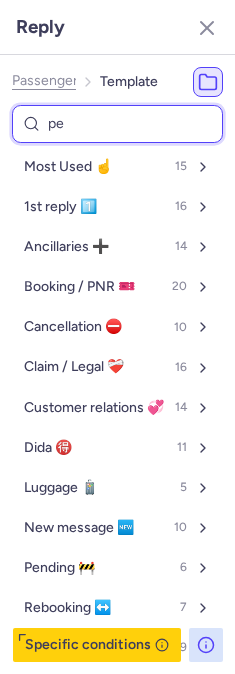 type on "pen" 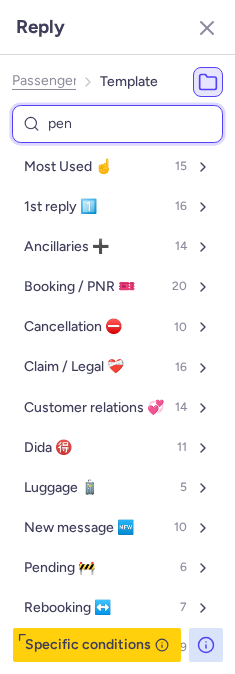 select on "en" 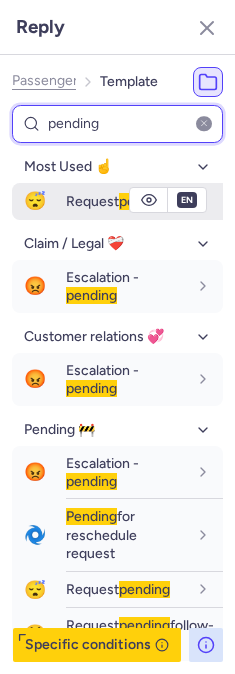 type on "pending" 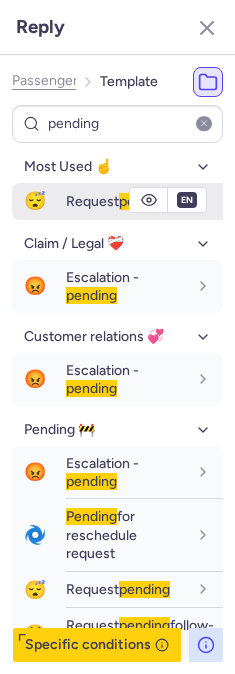 click on "Request  pending" at bounding box center (118, 201) 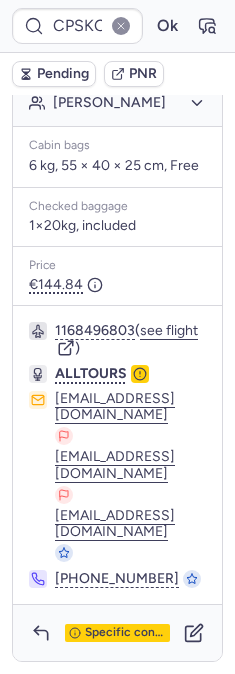 click on "Pending" at bounding box center [63, 74] 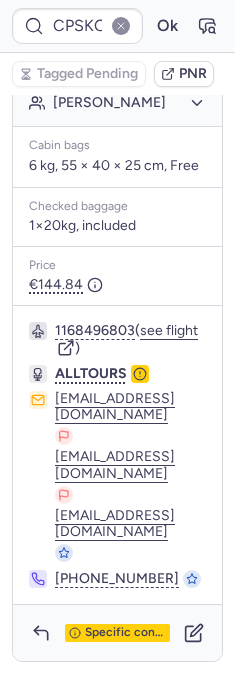 type on "CPX8MO" 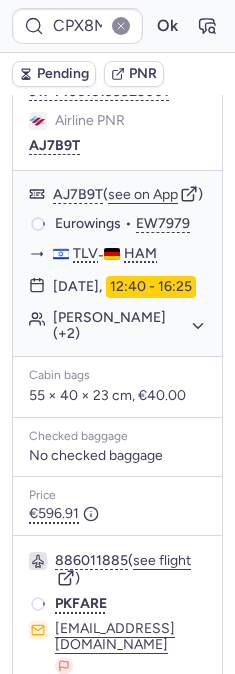 scroll, scrollTop: 588, scrollLeft: 0, axis: vertical 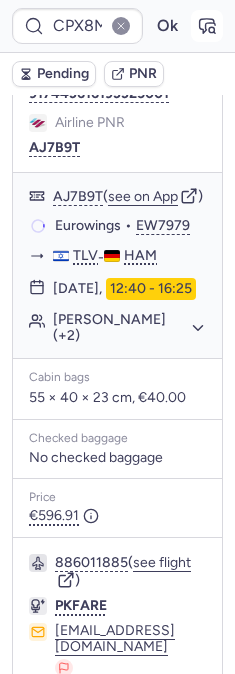 click at bounding box center (207, 26) 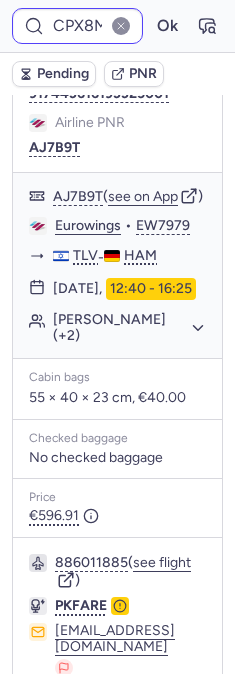 type 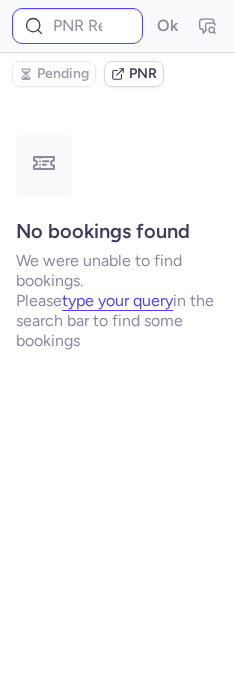 scroll, scrollTop: 0, scrollLeft: 0, axis: both 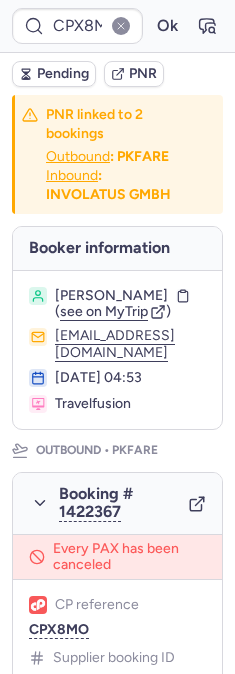 type on "CPSKO6" 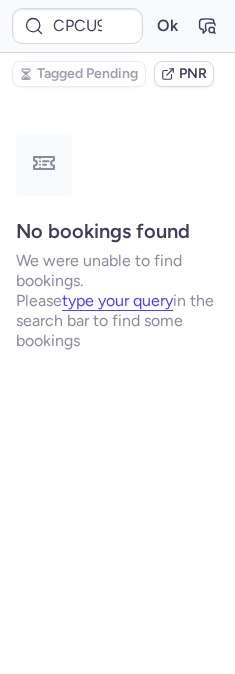 scroll, scrollTop: 0, scrollLeft: 0, axis: both 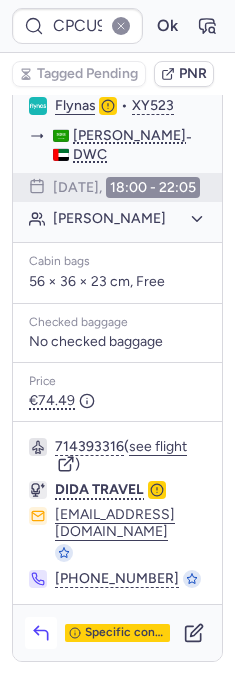 click 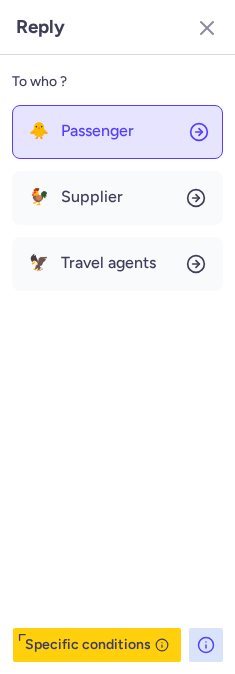 click on "Passenger" at bounding box center (97, 131) 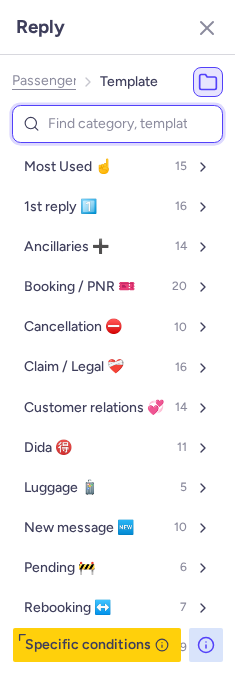 click at bounding box center (117, 124) 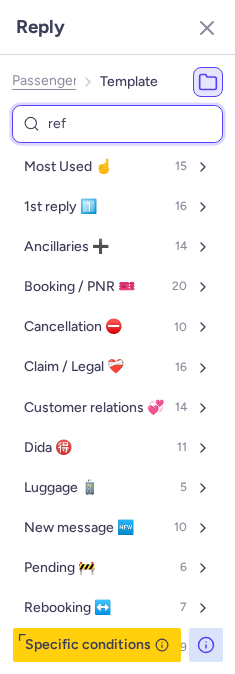 type on "refu" 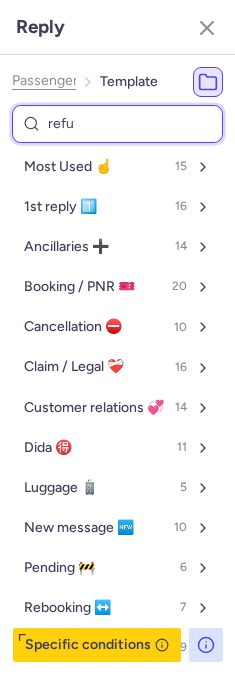 select on "en" 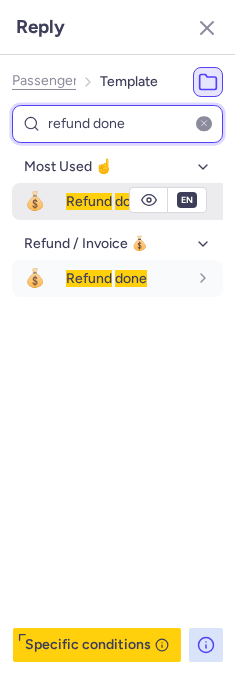 type on "refund done" 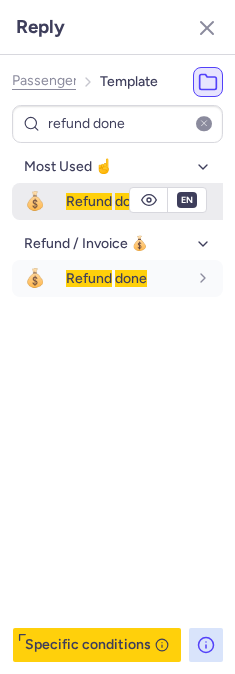 click on "Refund   done" at bounding box center [106, 201] 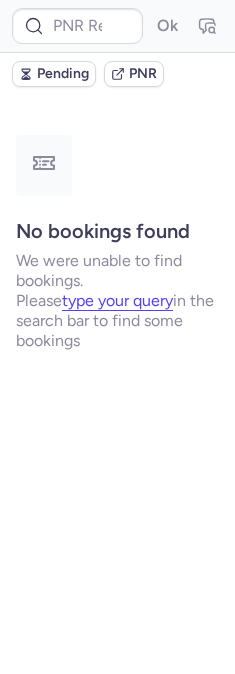 scroll, scrollTop: 0, scrollLeft: 0, axis: both 